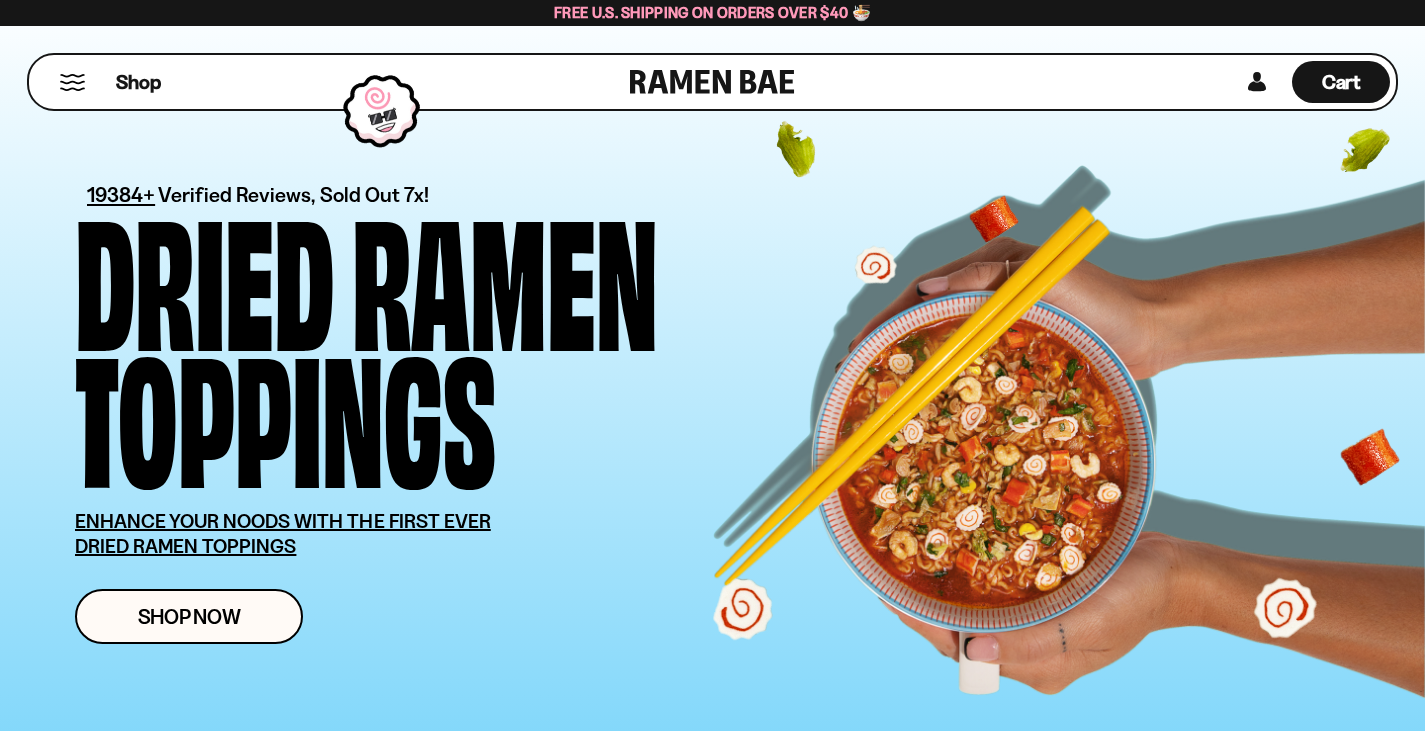 scroll, scrollTop: 0, scrollLeft: 0, axis: both 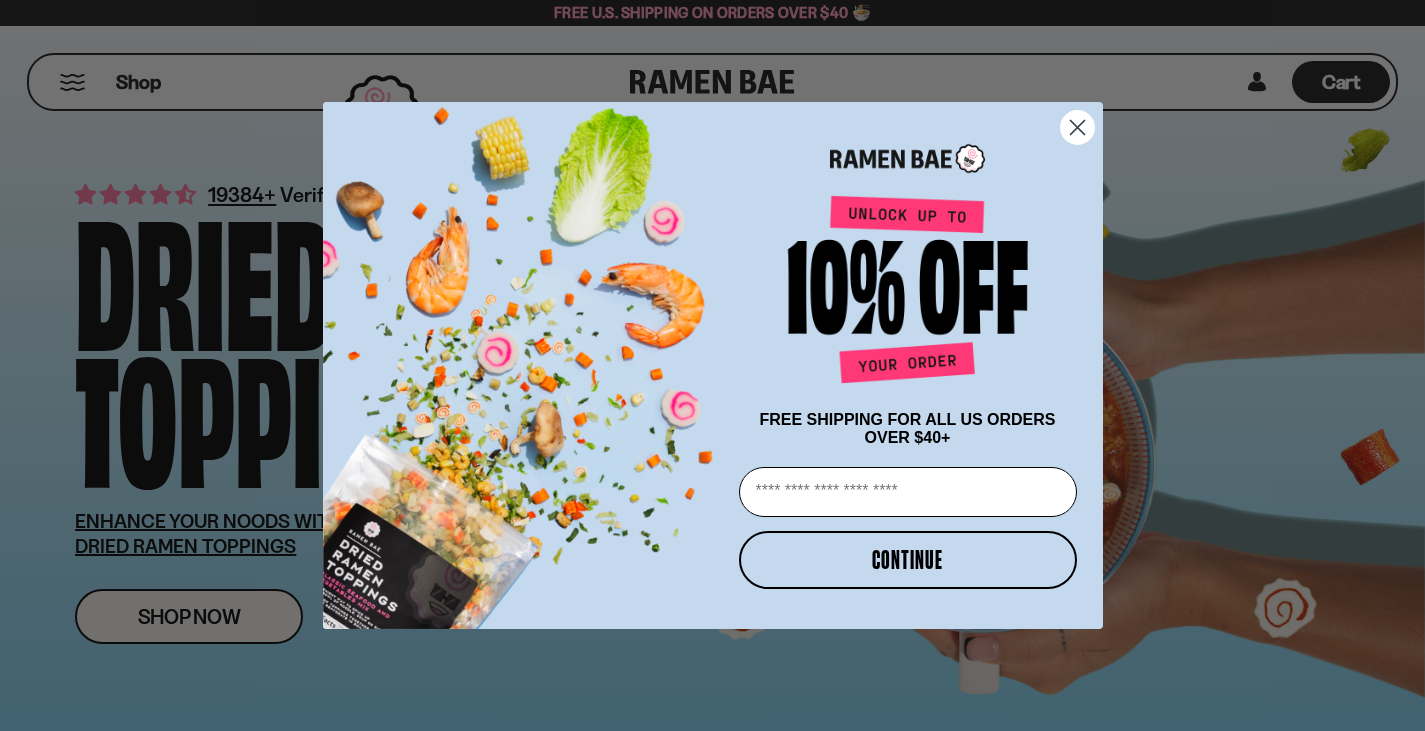 click 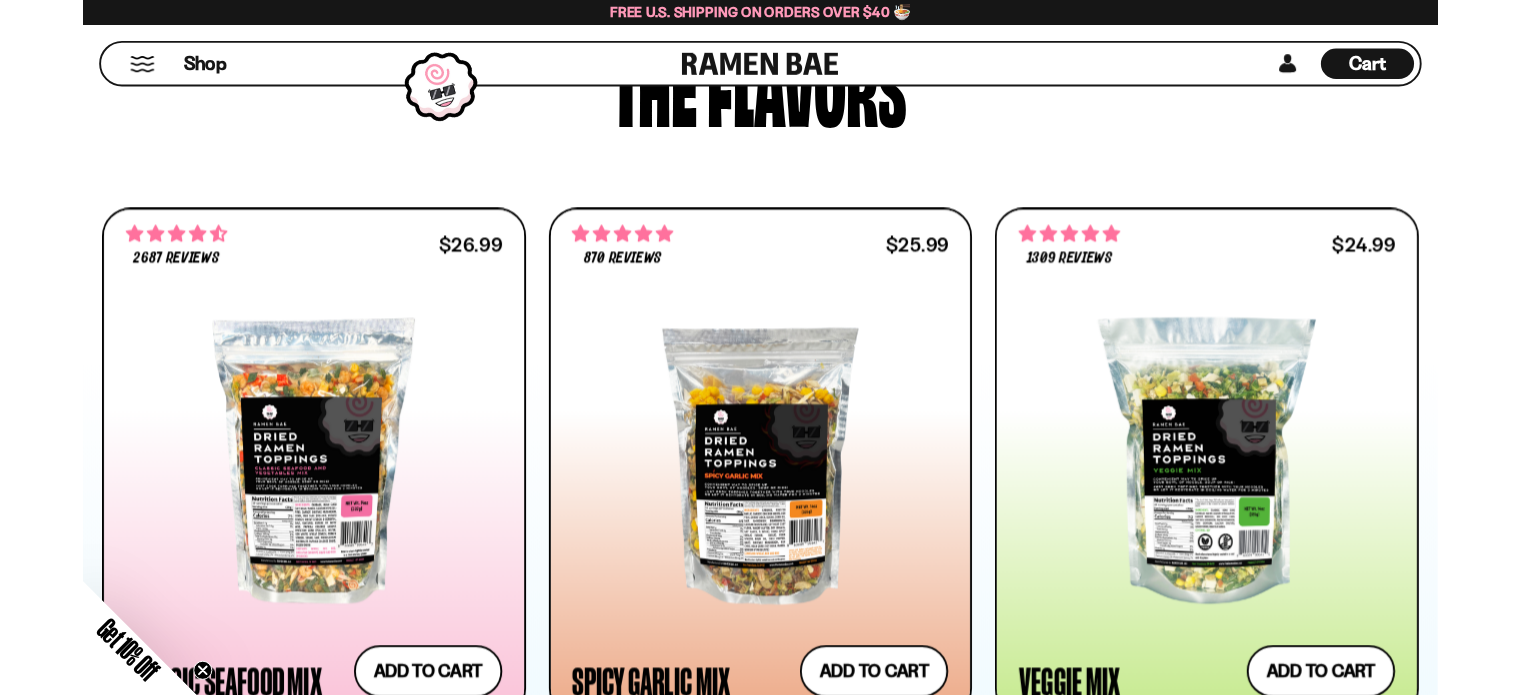 scroll, scrollTop: 900, scrollLeft: 0, axis: vertical 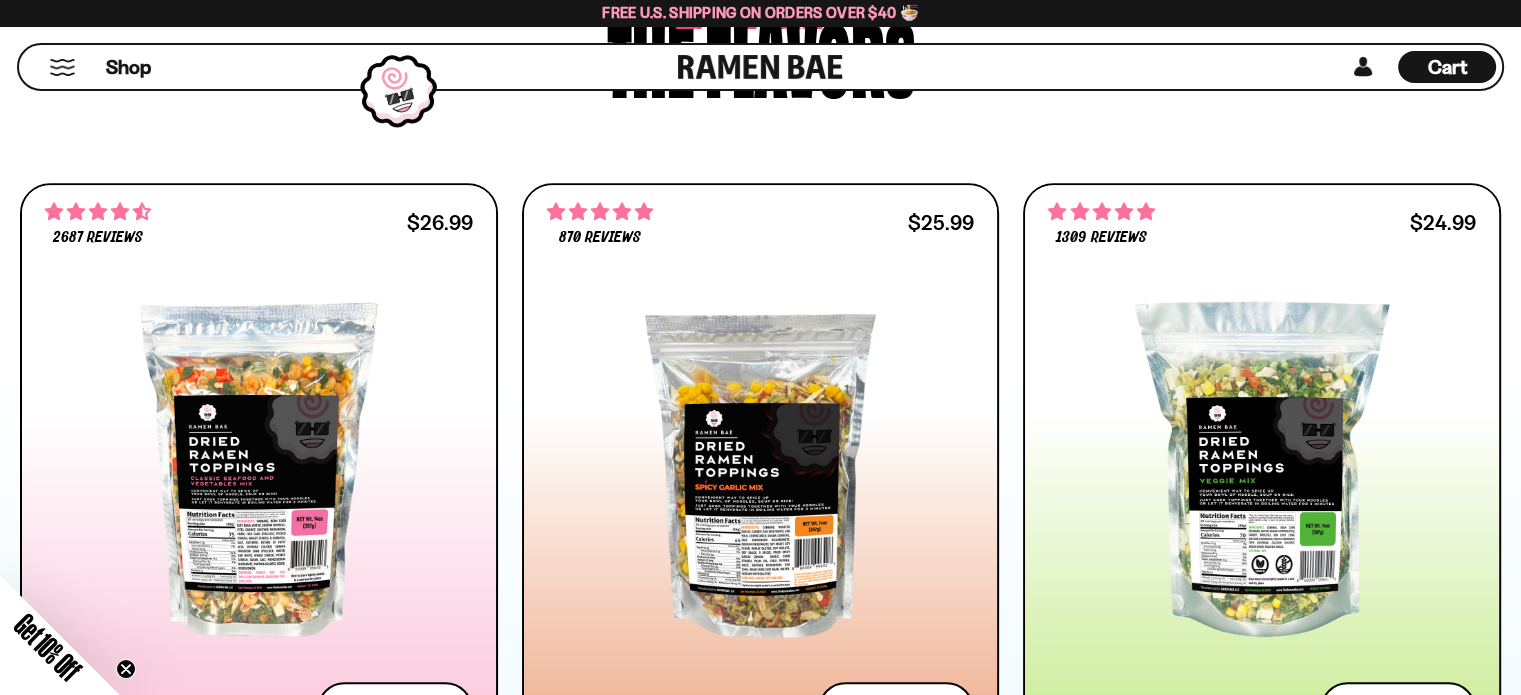 click on "Shop" at bounding box center [351, 67] 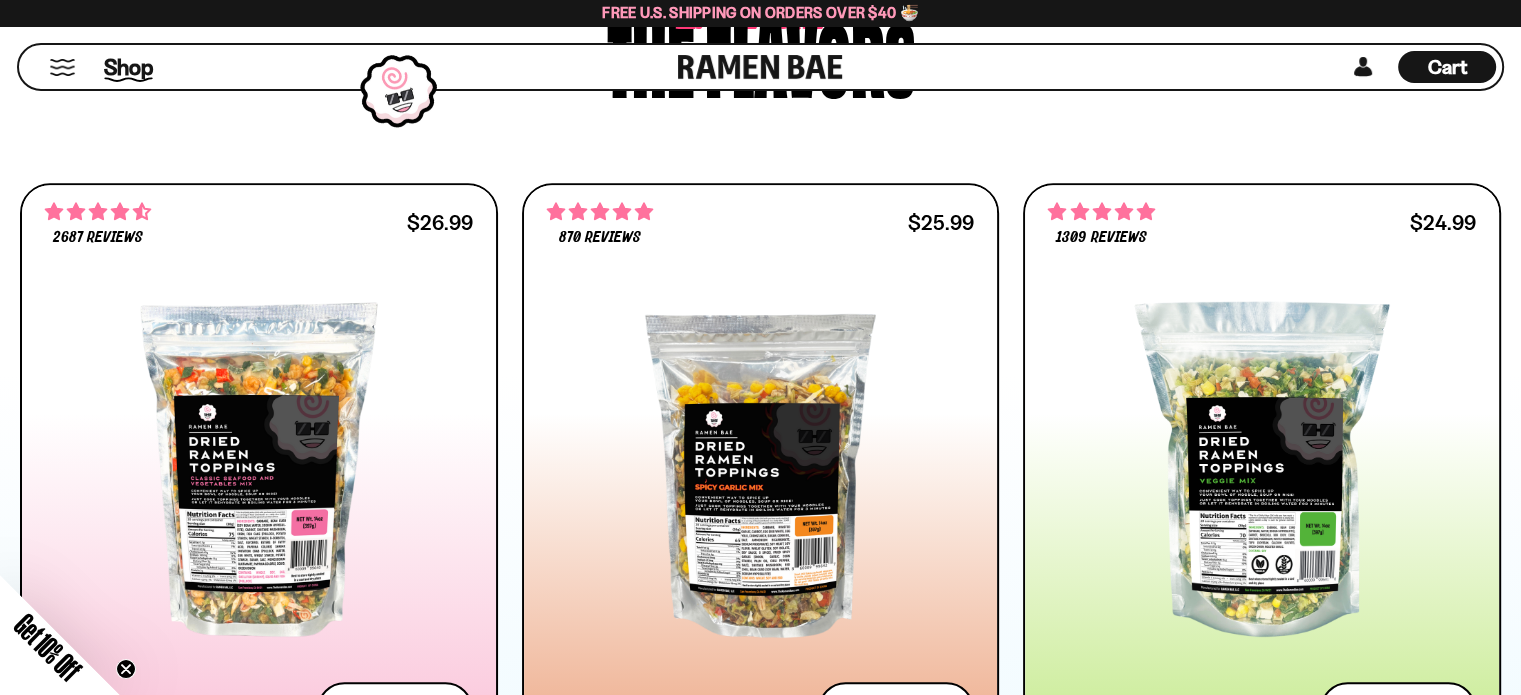 click on "Shop" at bounding box center [128, 67] 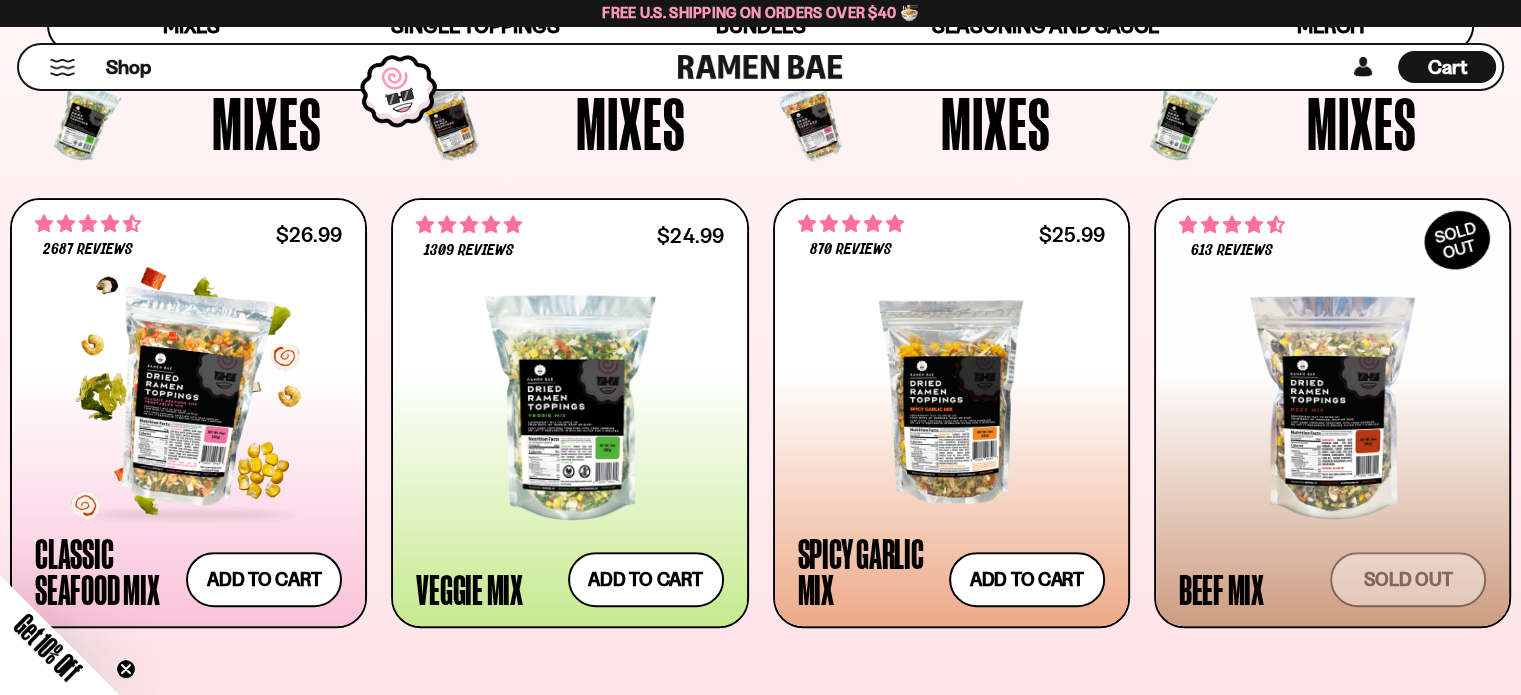 scroll, scrollTop: 800, scrollLeft: 0, axis: vertical 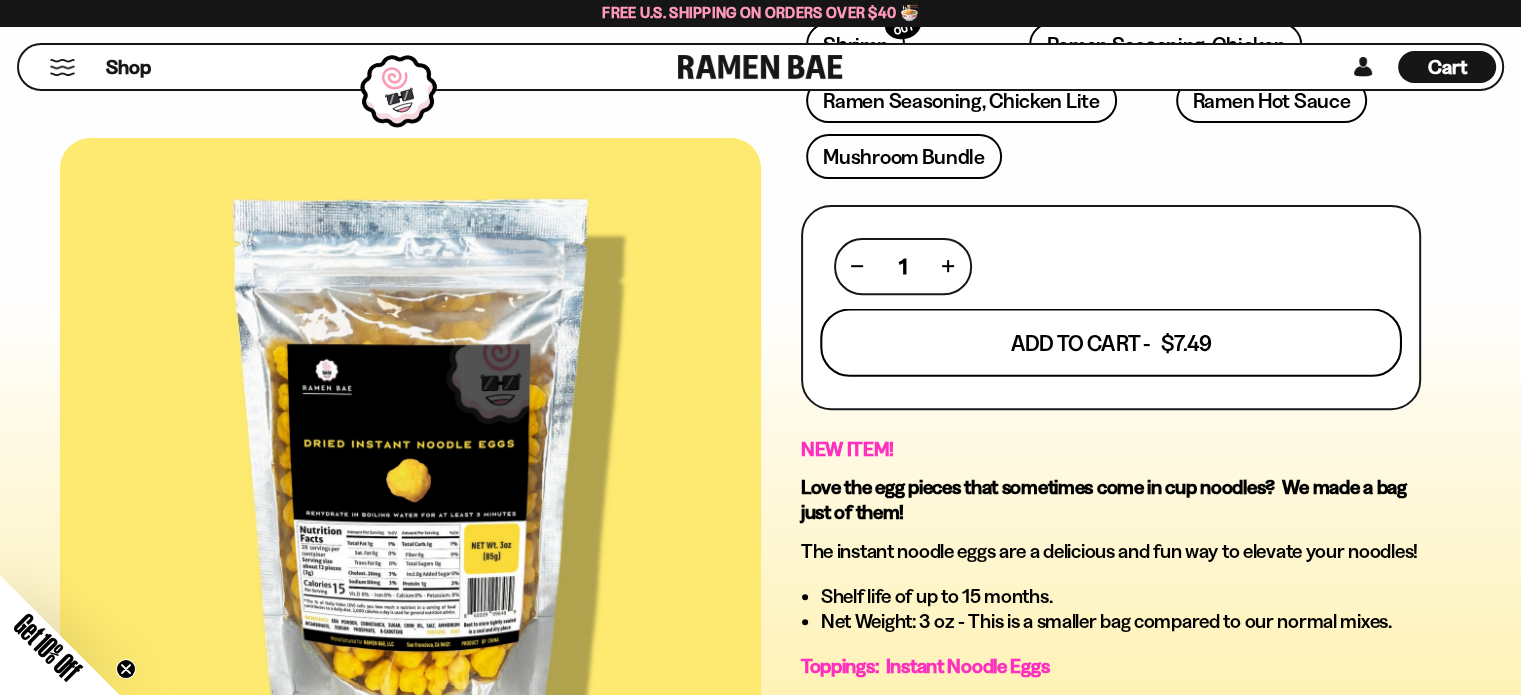 click on "Add To Cart -
$7.49" at bounding box center (1111, 342) 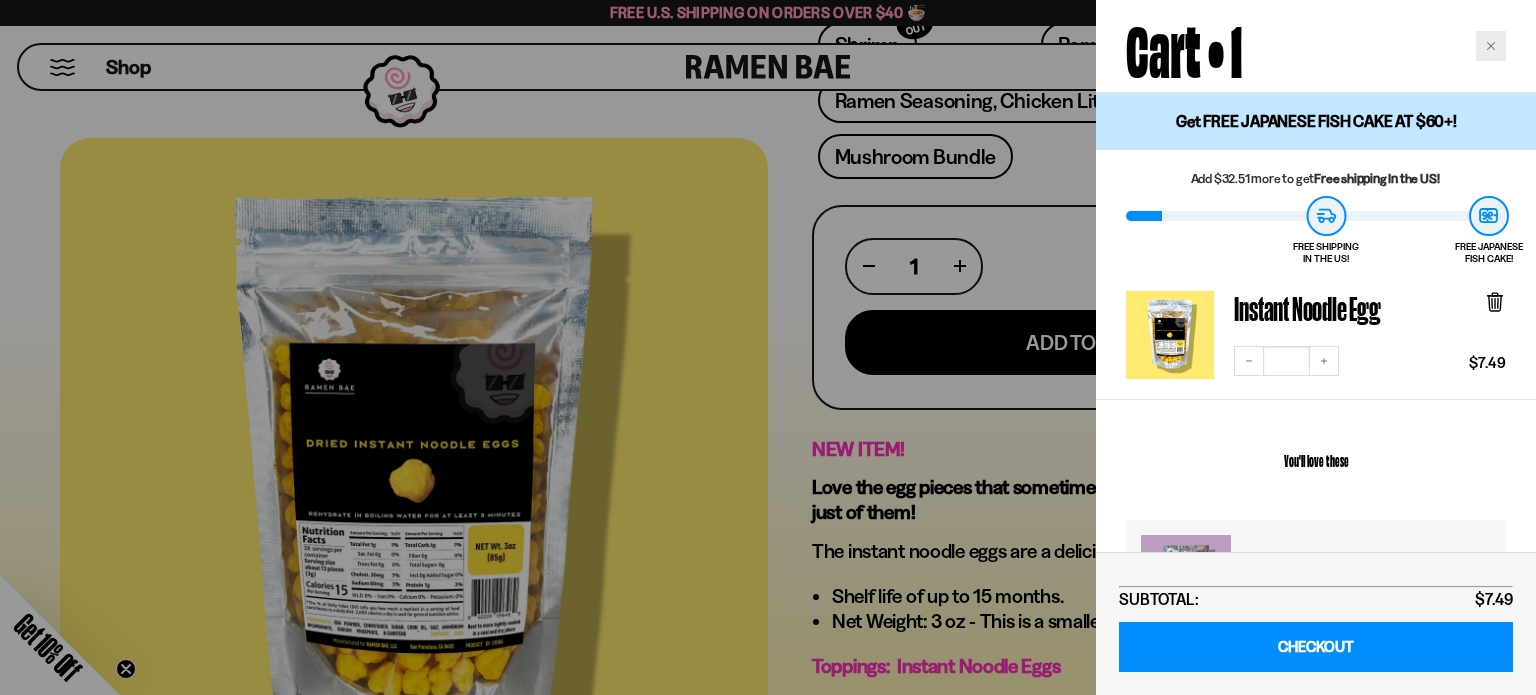 click at bounding box center [1491, 46] 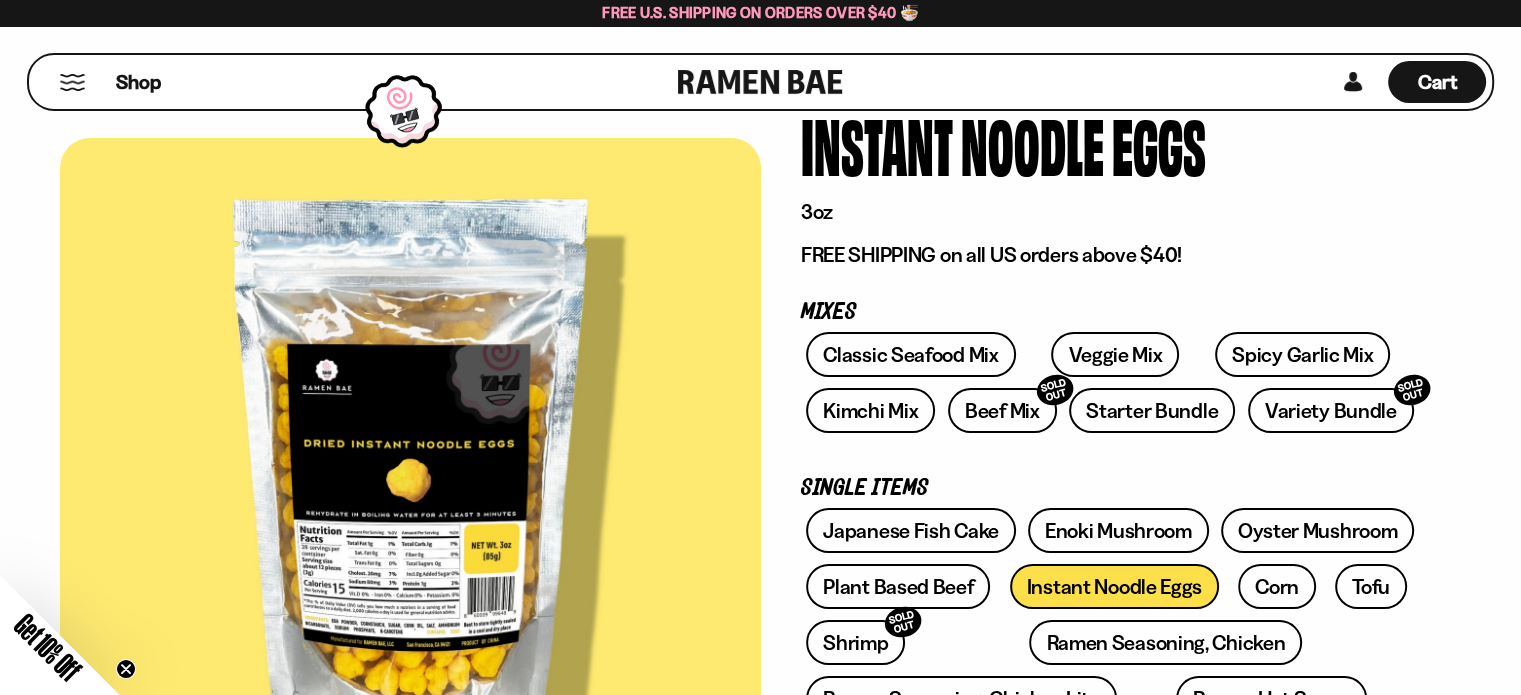 scroll, scrollTop: 100, scrollLeft: 0, axis: vertical 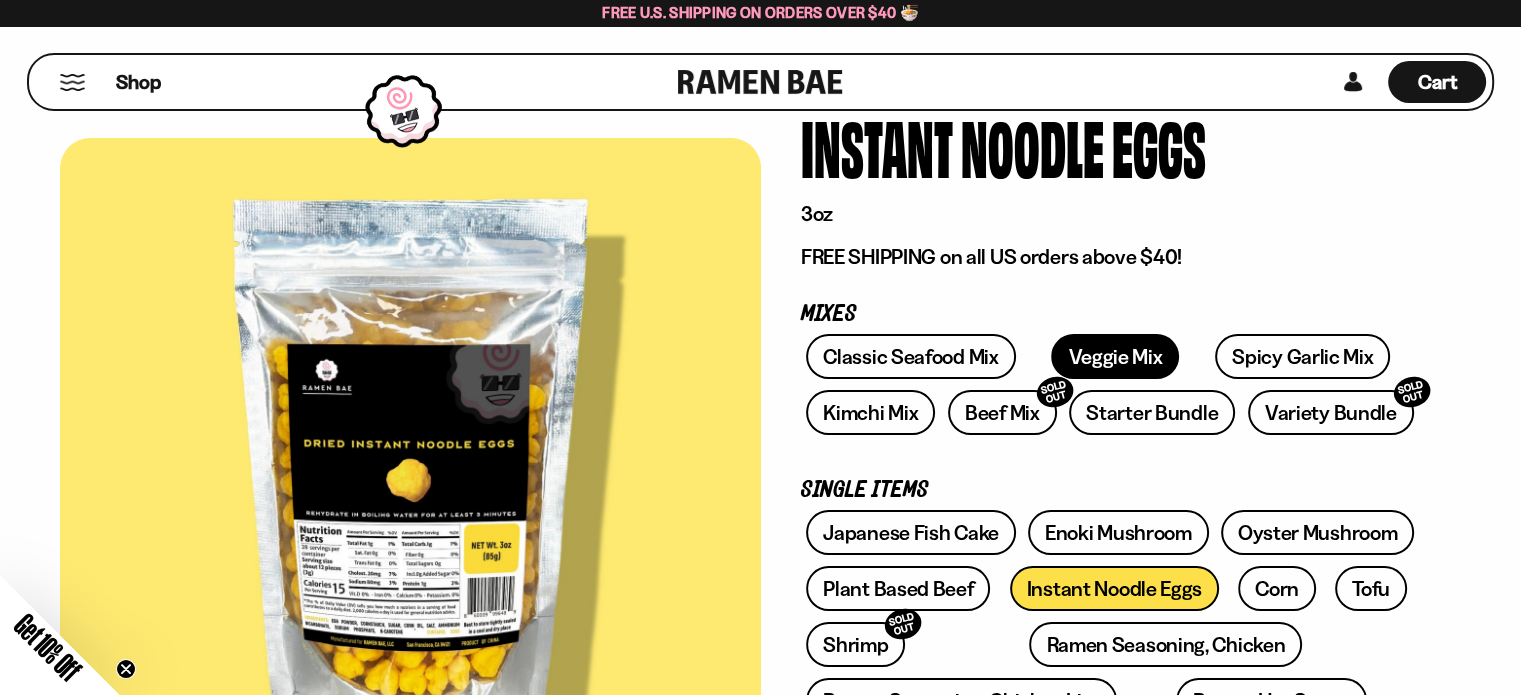 click on "Veggie Mix" at bounding box center (1115, 356) 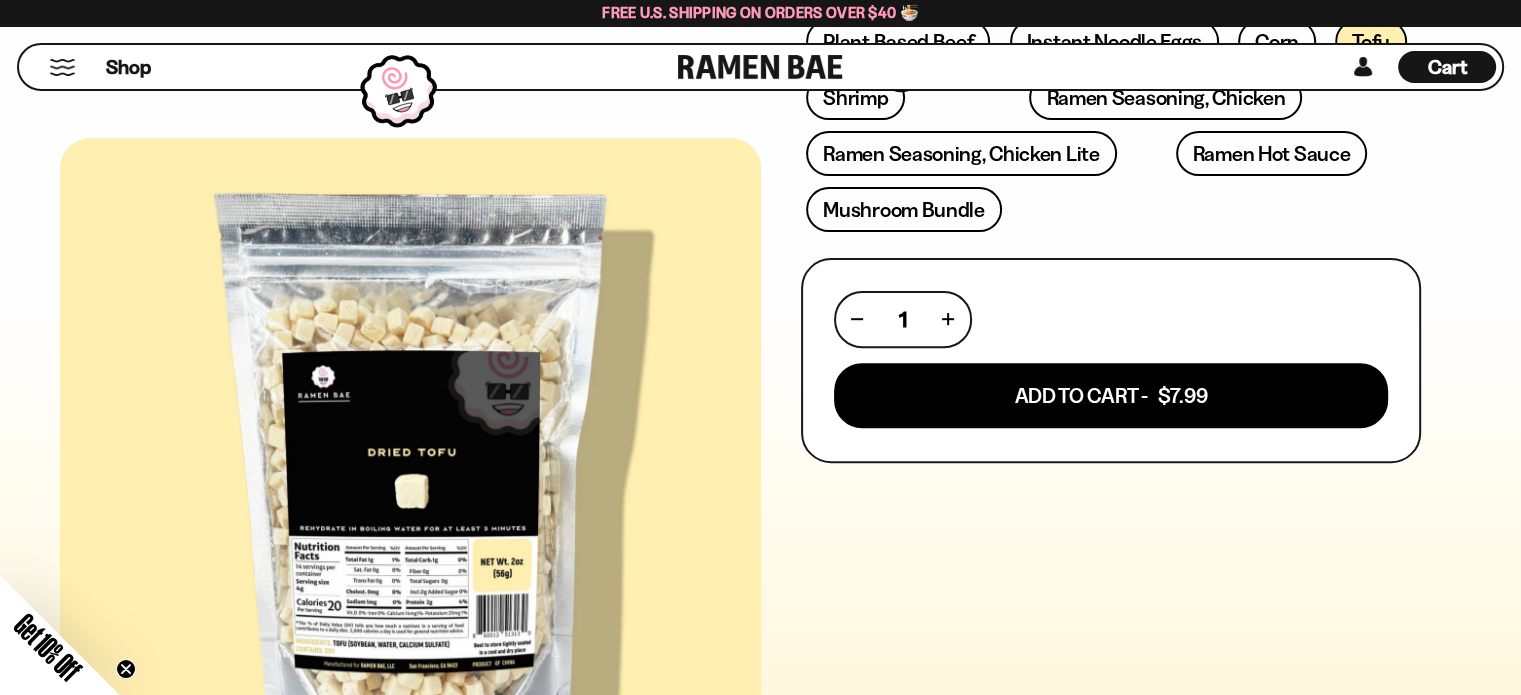 scroll, scrollTop: 800, scrollLeft: 0, axis: vertical 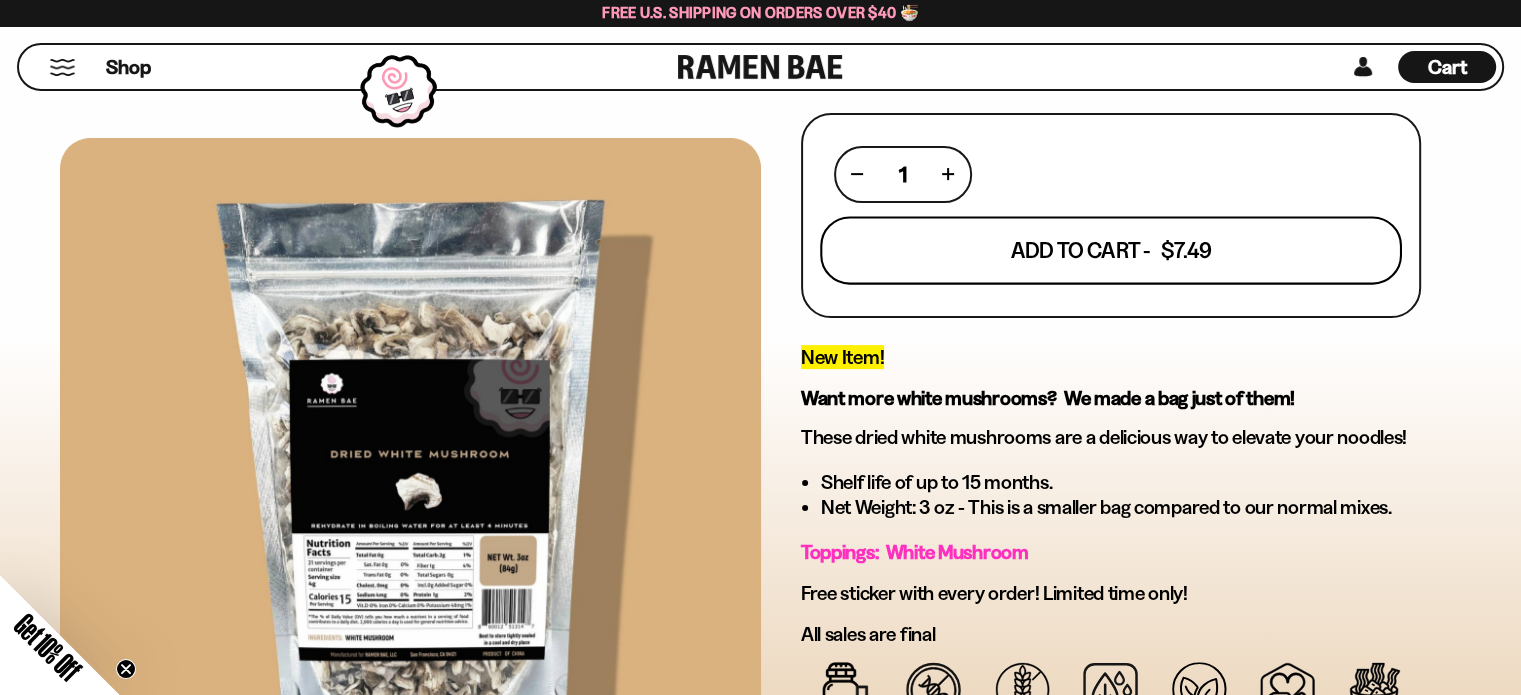 click on "Add To Cart -
$7.49" at bounding box center (1111, 250) 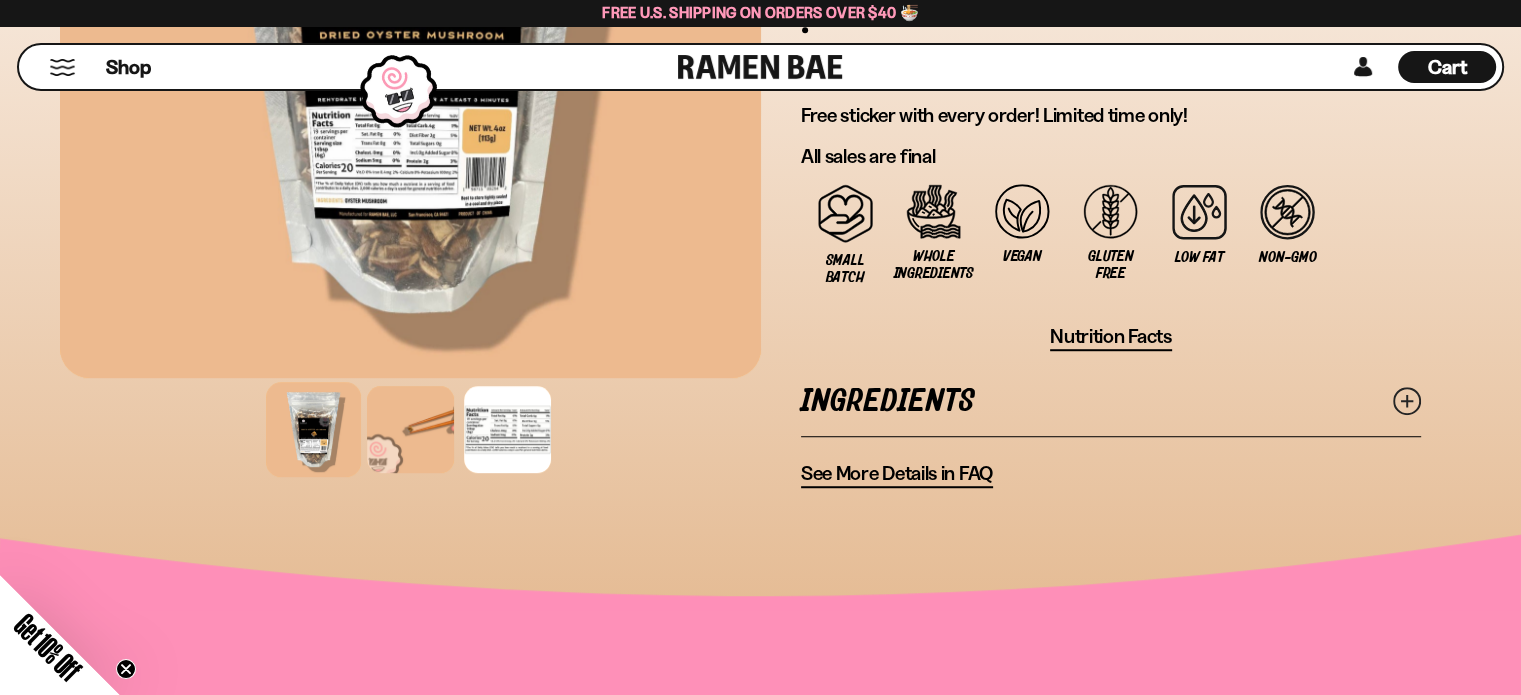scroll, scrollTop: 1400, scrollLeft: 0, axis: vertical 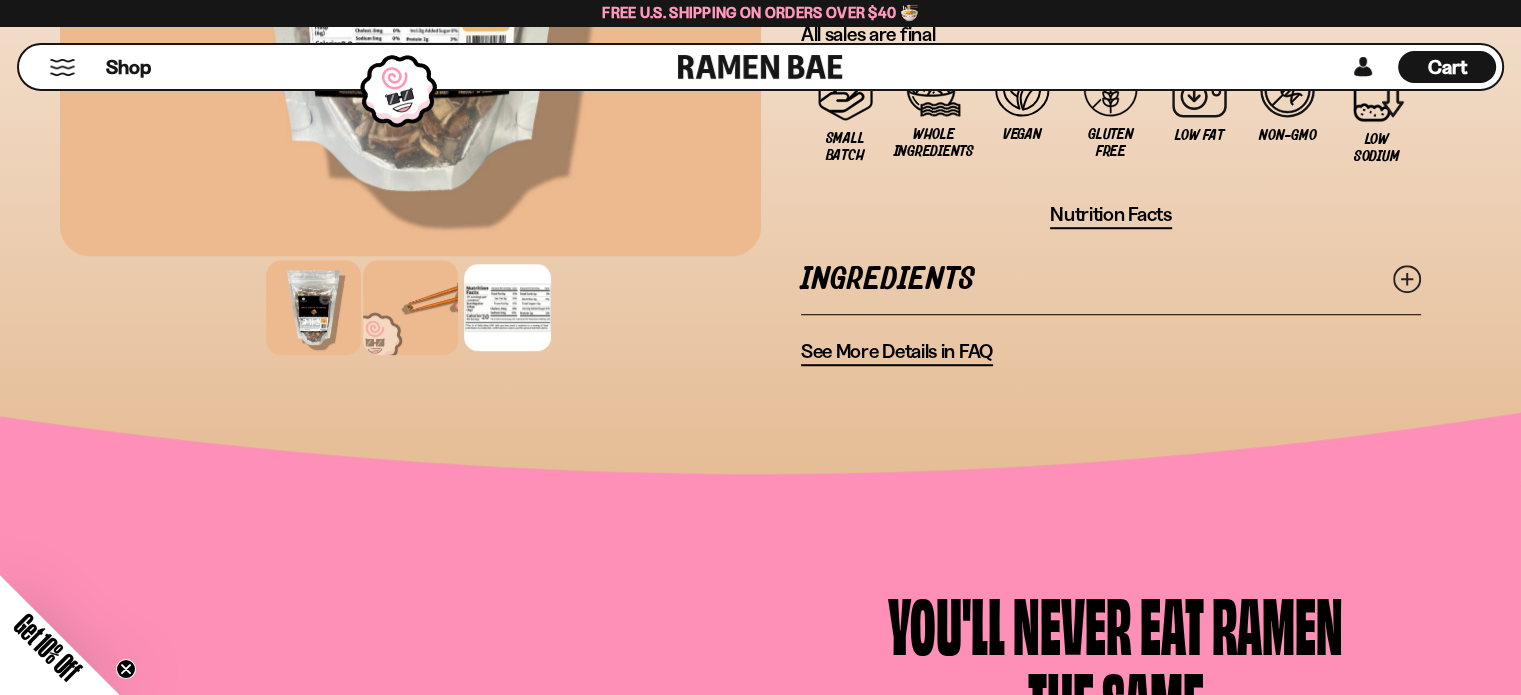 click at bounding box center [410, 307] 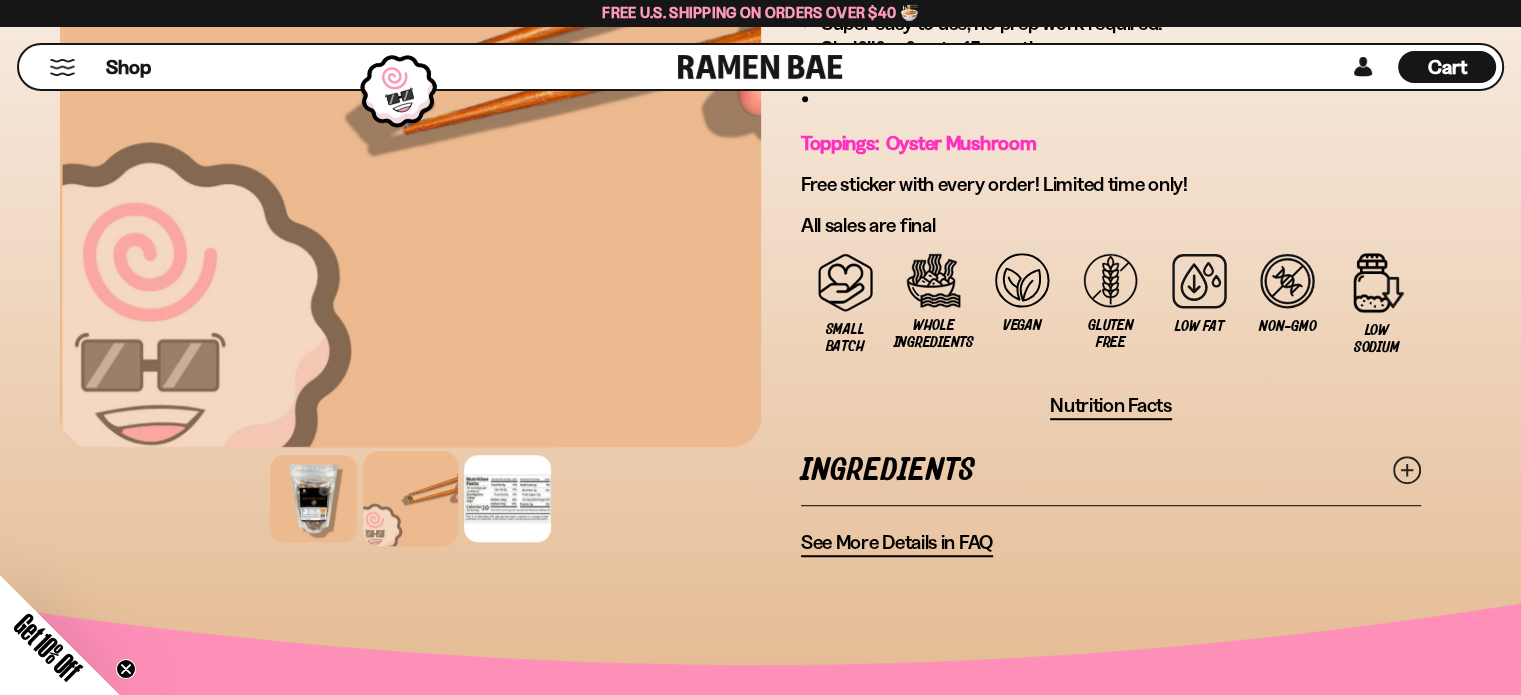 scroll, scrollTop: 1000, scrollLeft: 0, axis: vertical 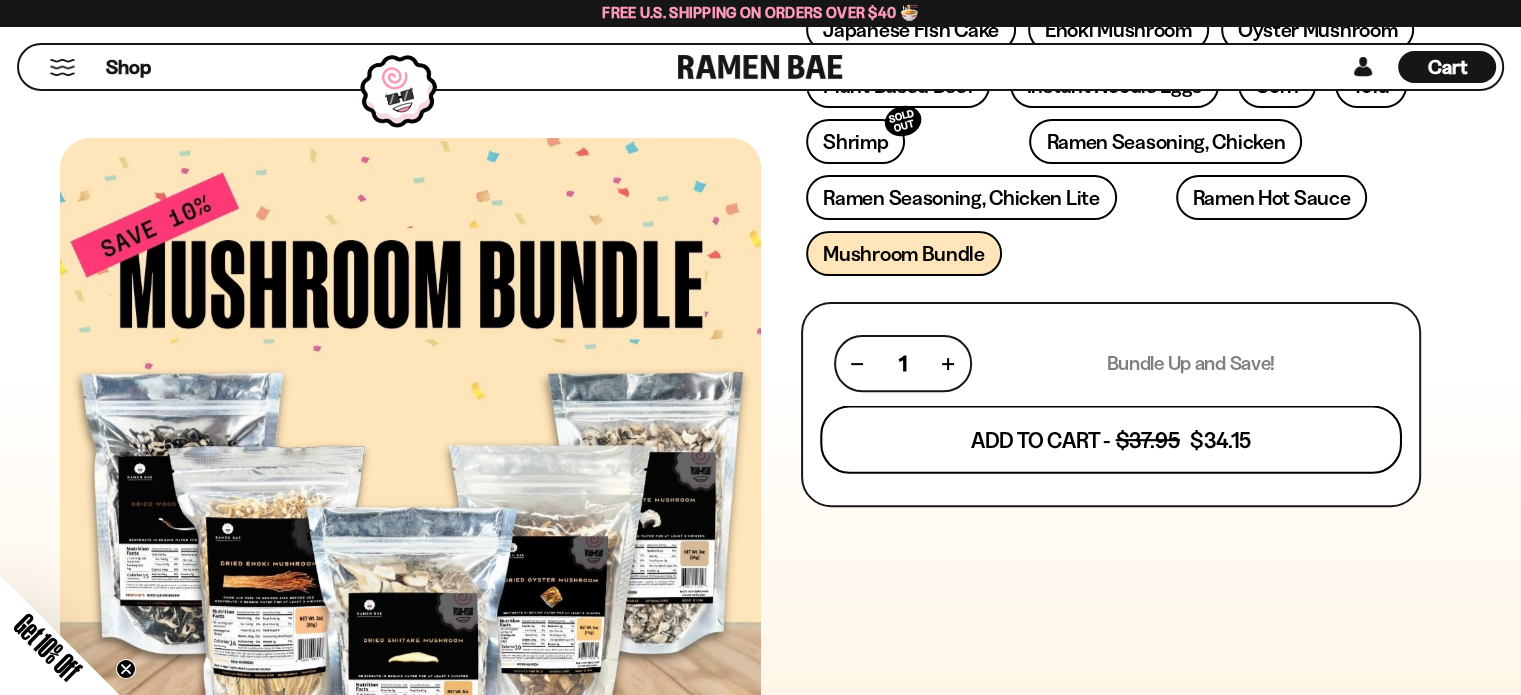 click on "Add To Cart -
$37.95
$34.15" at bounding box center (1111, 440) 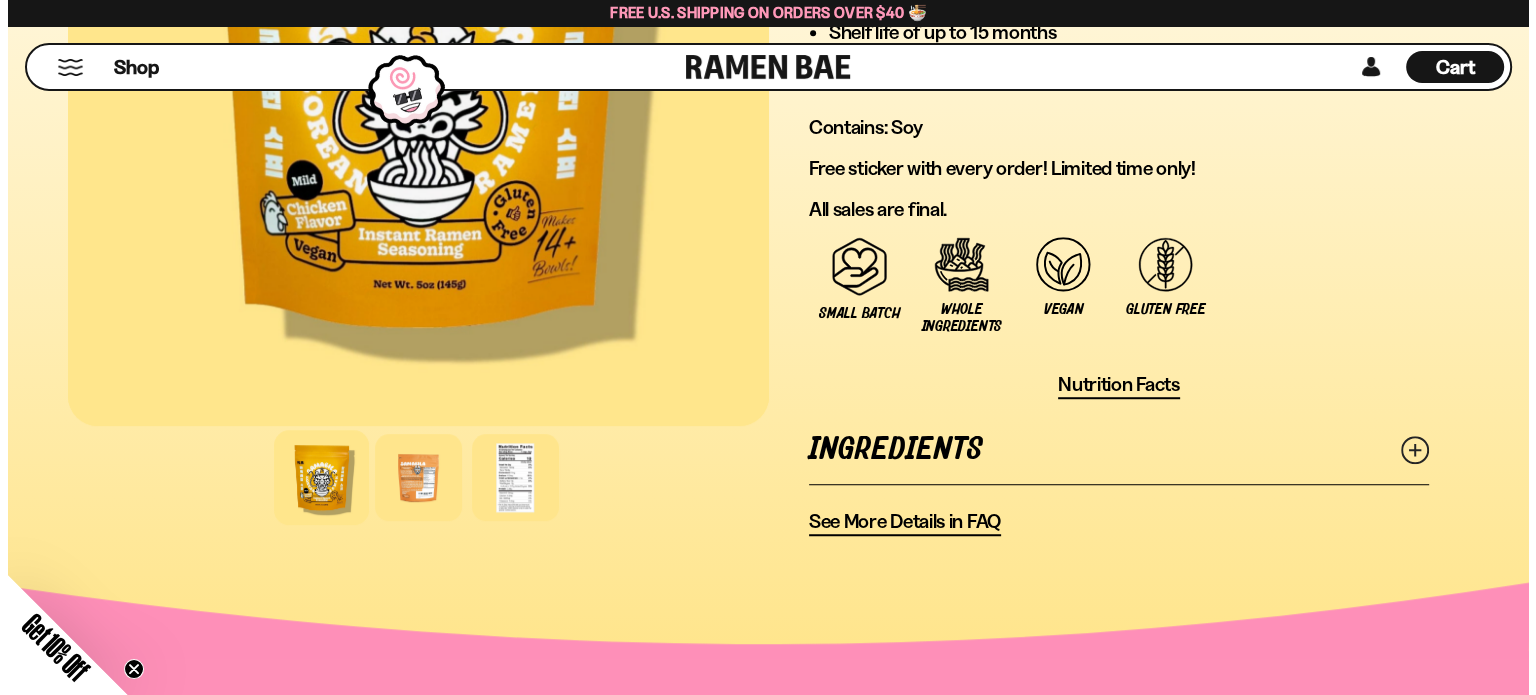scroll, scrollTop: 900, scrollLeft: 0, axis: vertical 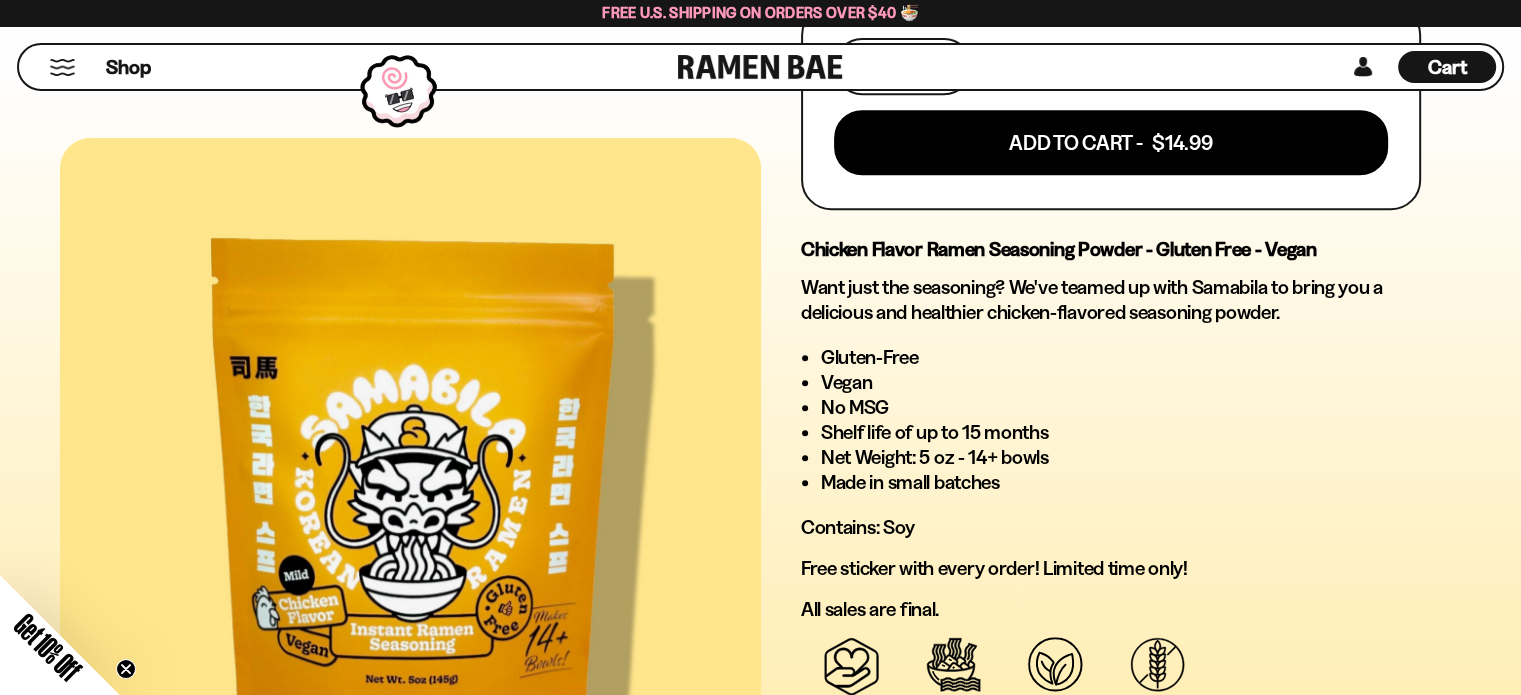 click on "Cart" at bounding box center (1447, 67) 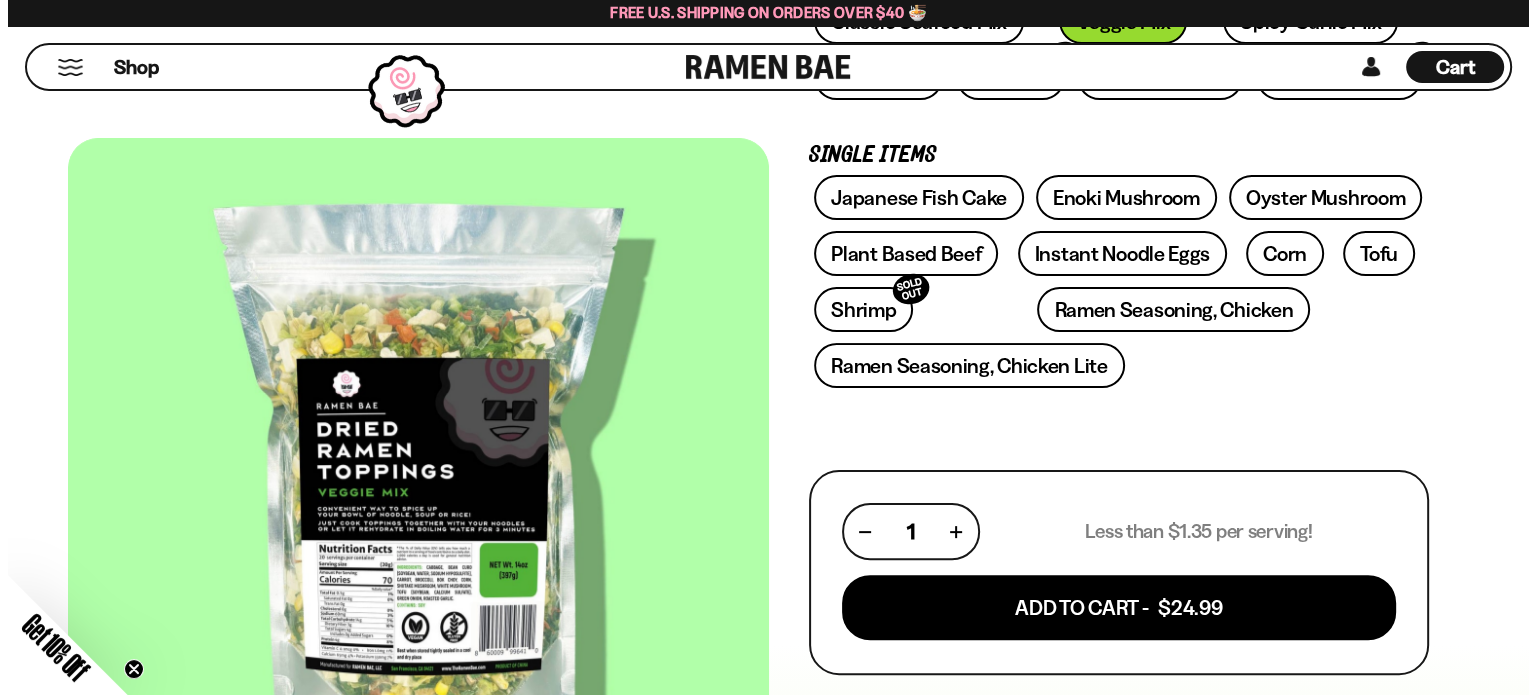 scroll, scrollTop: 486, scrollLeft: 0, axis: vertical 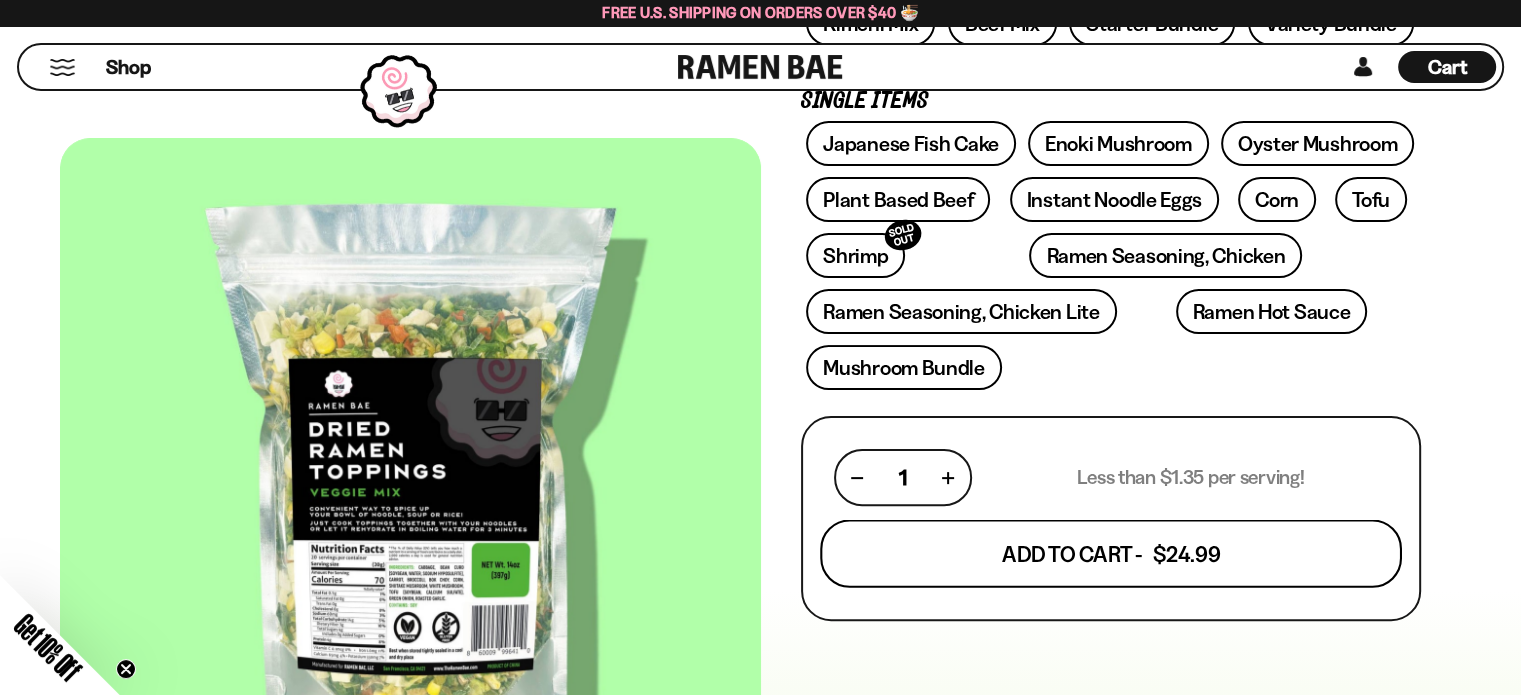 click on "Add To Cart -
$24.99" at bounding box center [1111, 554] 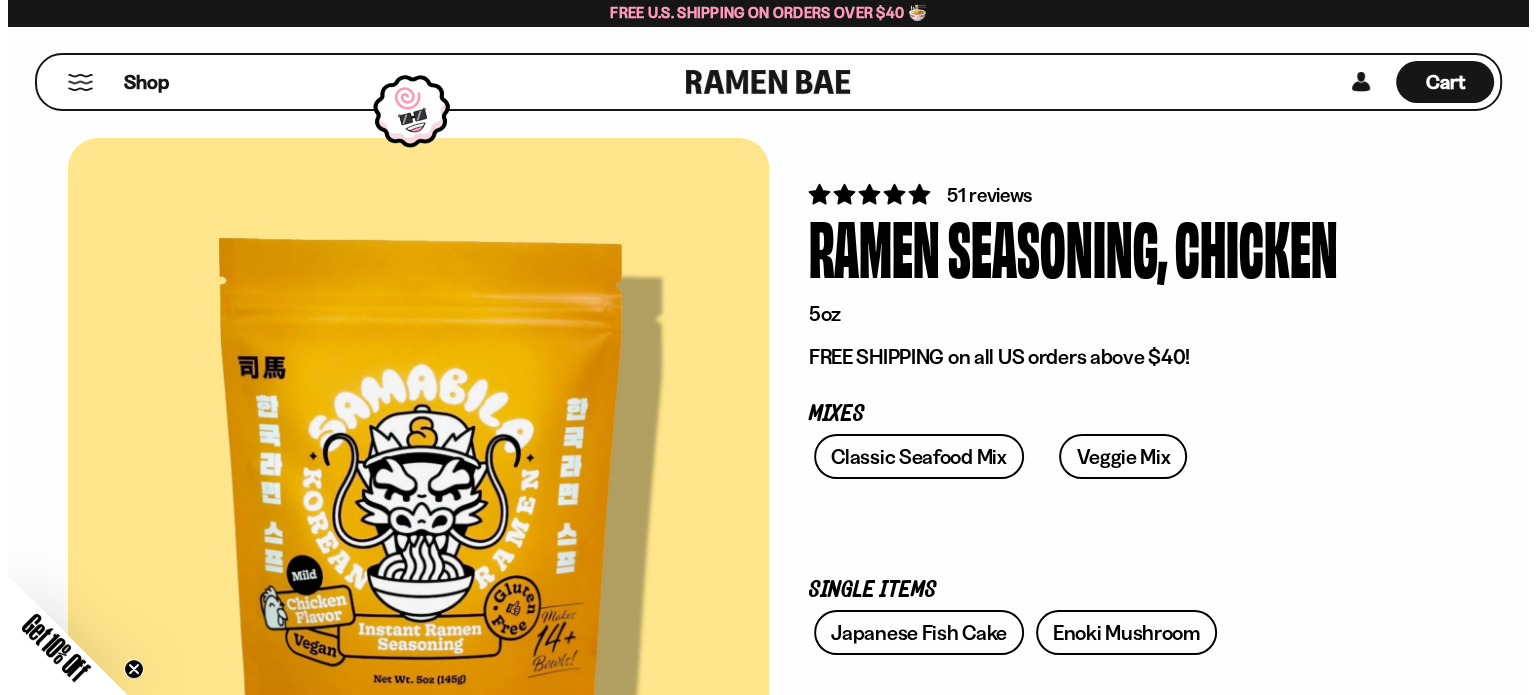 scroll, scrollTop: 900, scrollLeft: 0, axis: vertical 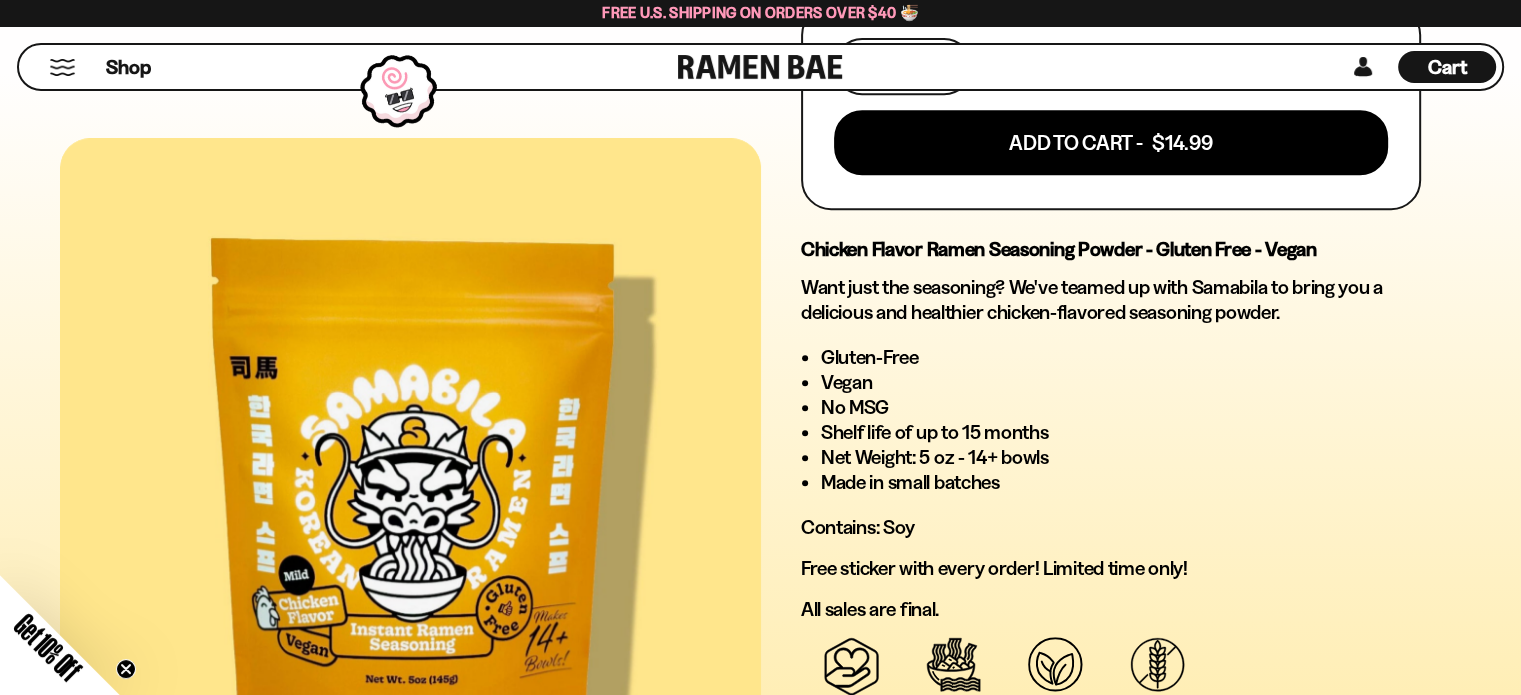 click on "Cart" at bounding box center [1447, 67] 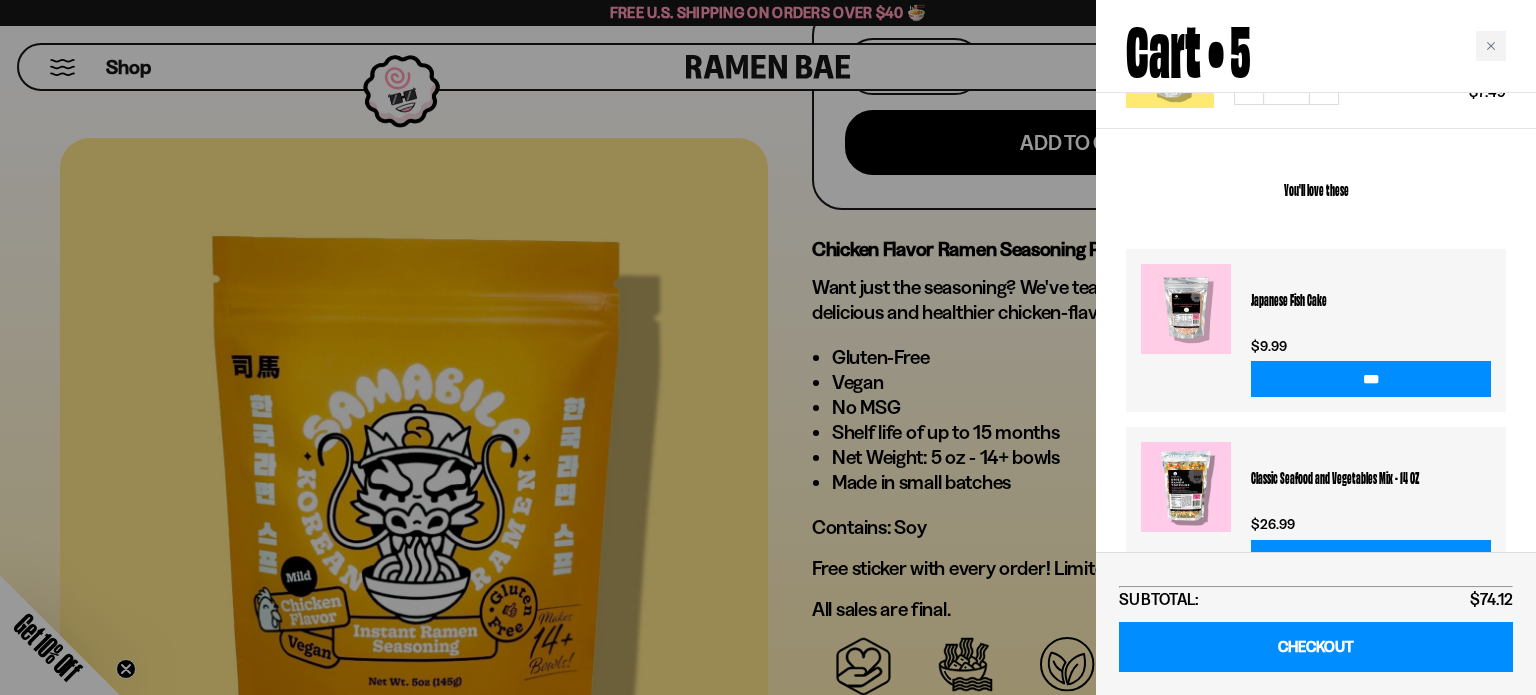 scroll, scrollTop: 490, scrollLeft: 0, axis: vertical 